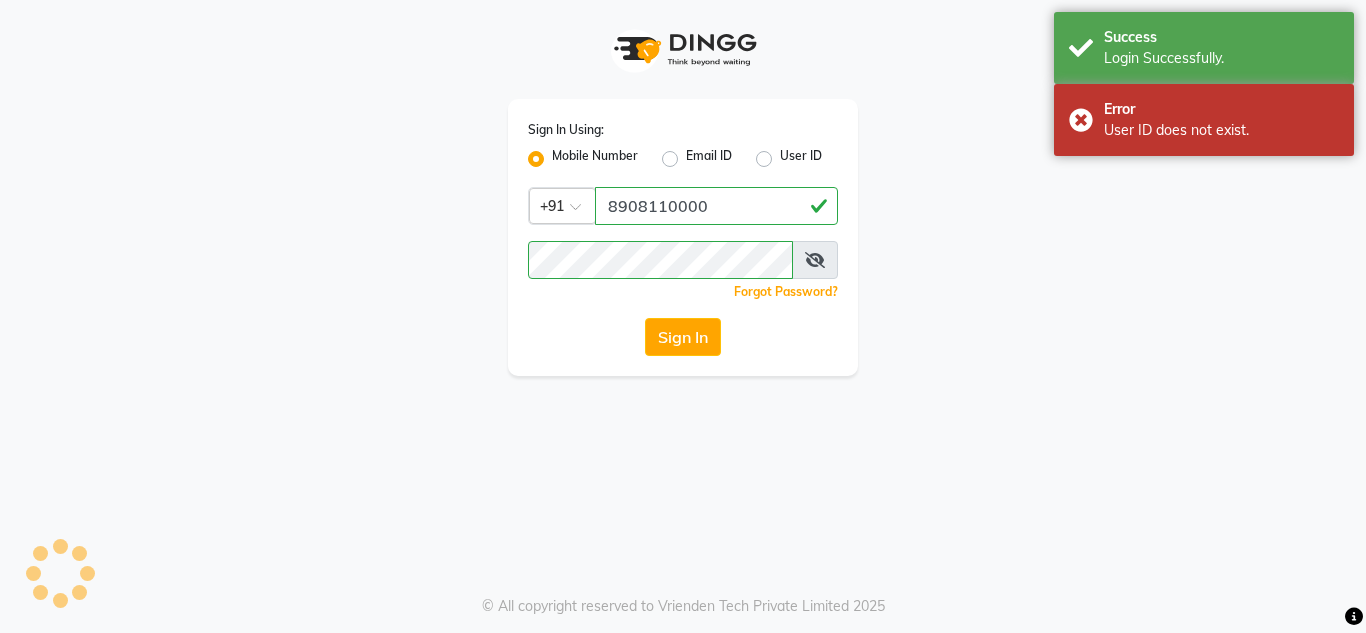 scroll, scrollTop: 0, scrollLeft: 0, axis: both 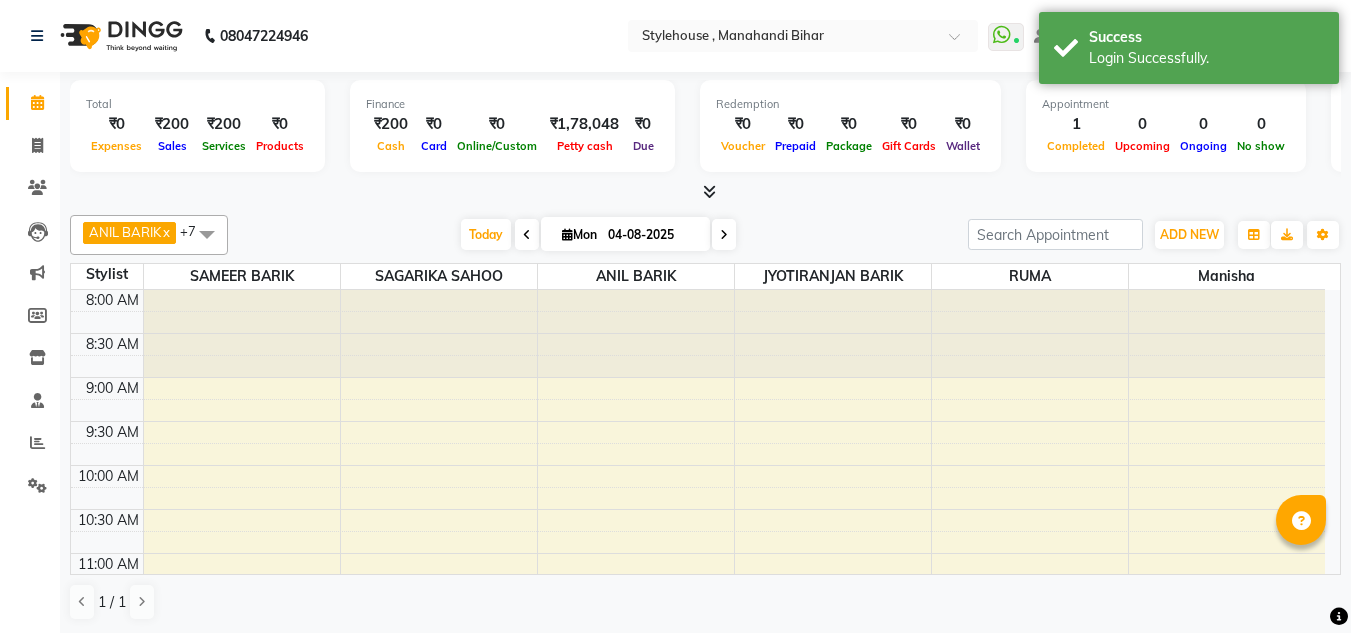 click at bounding box center [833, 334] 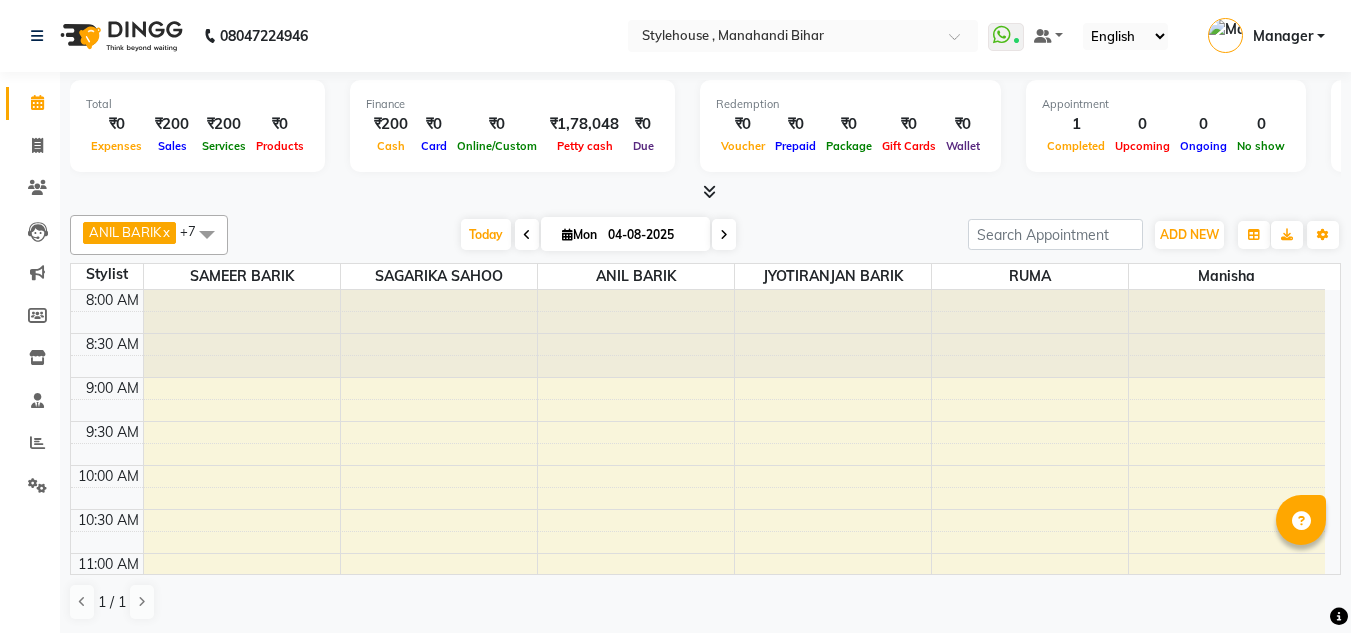 scroll, scrollTop: 248, scrollLeft: 0, axis: vertical 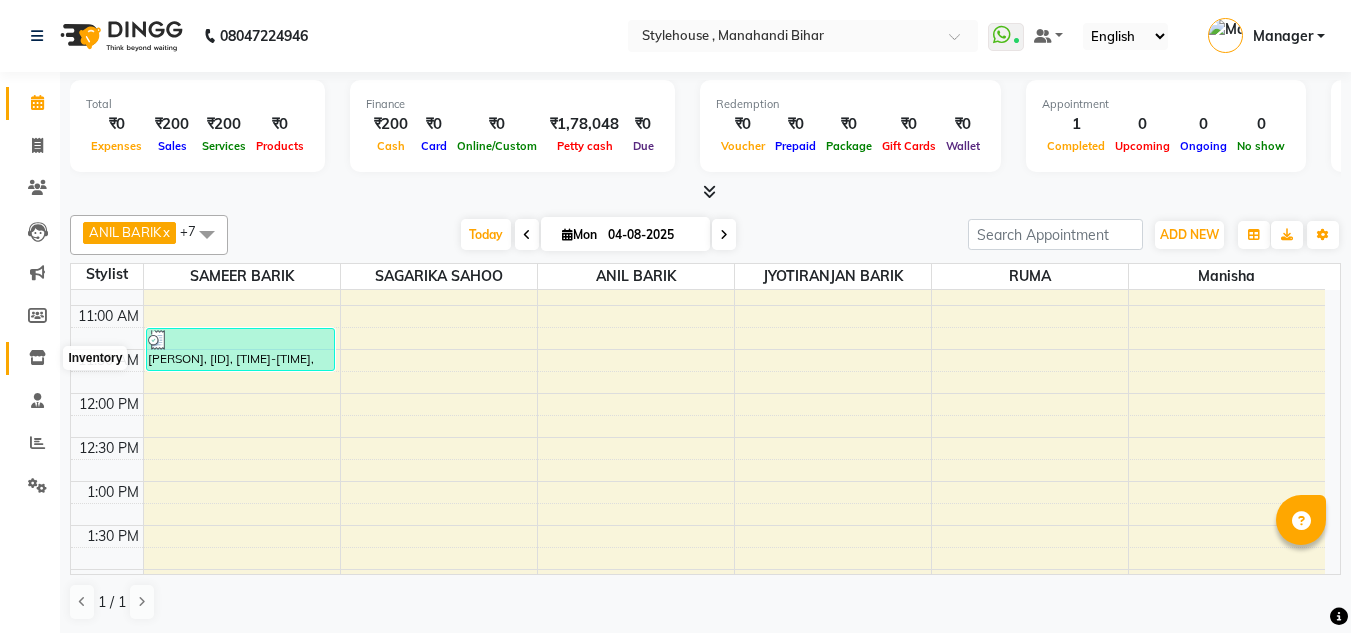 click 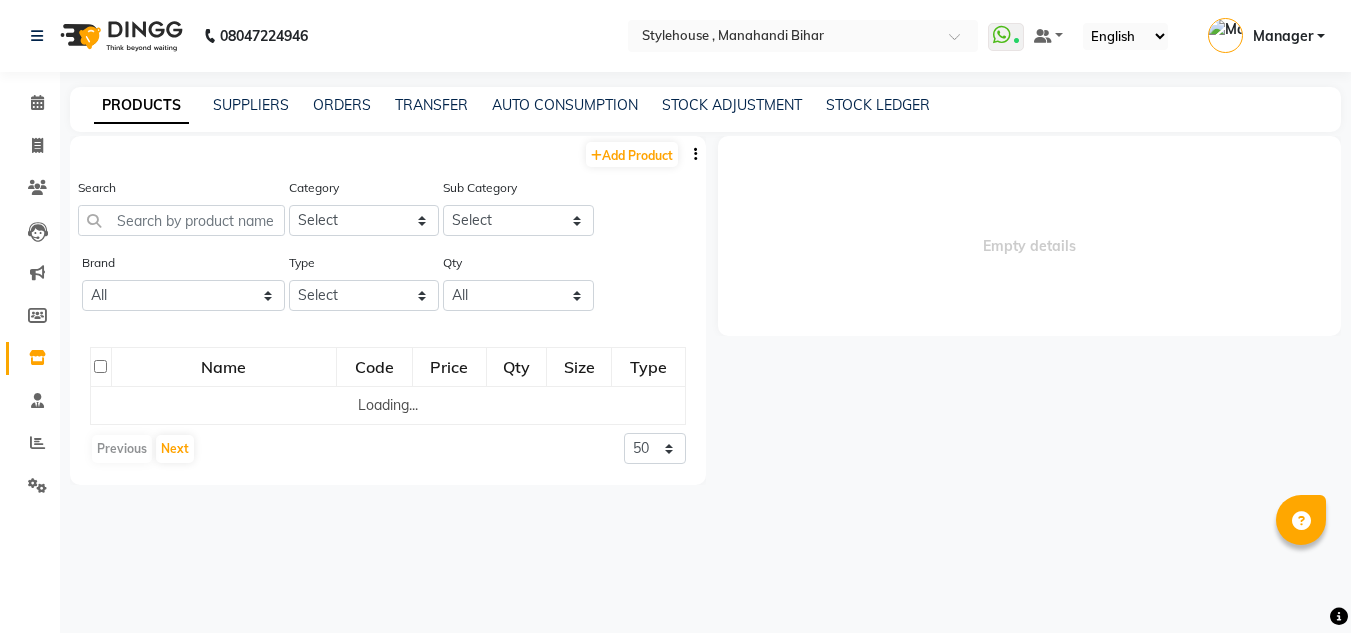 select 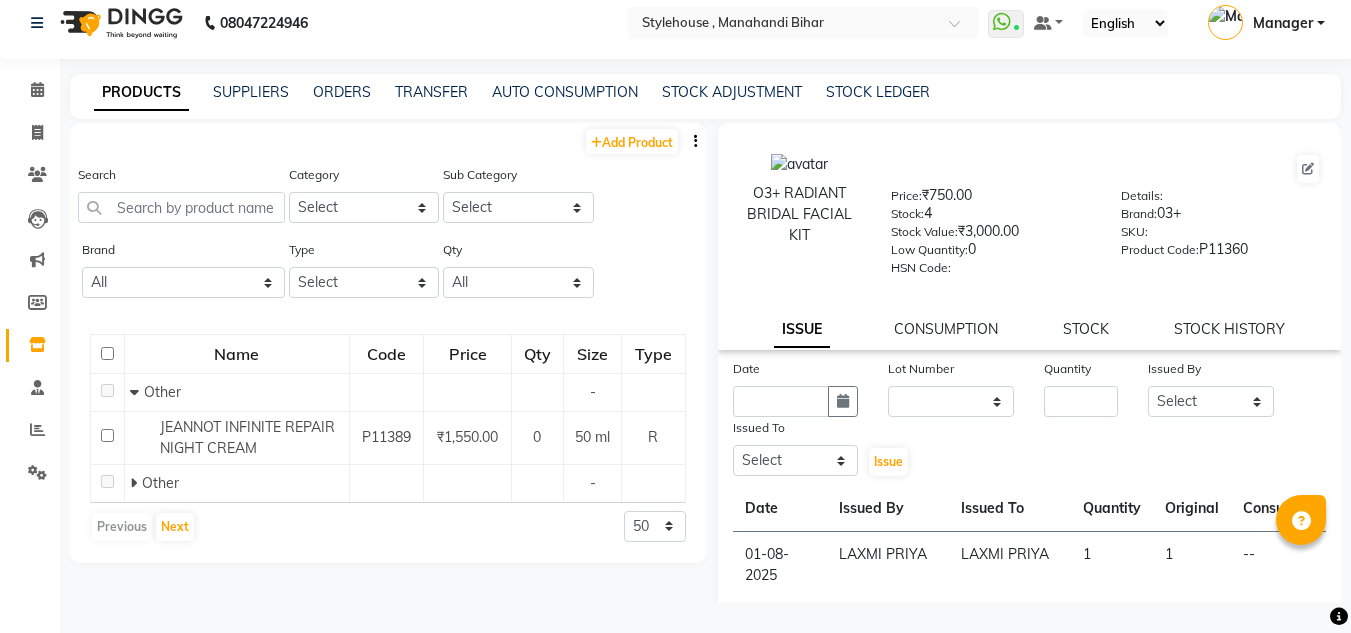 scroll, scrollTop: 0, scrollLeft: 0, axis: both 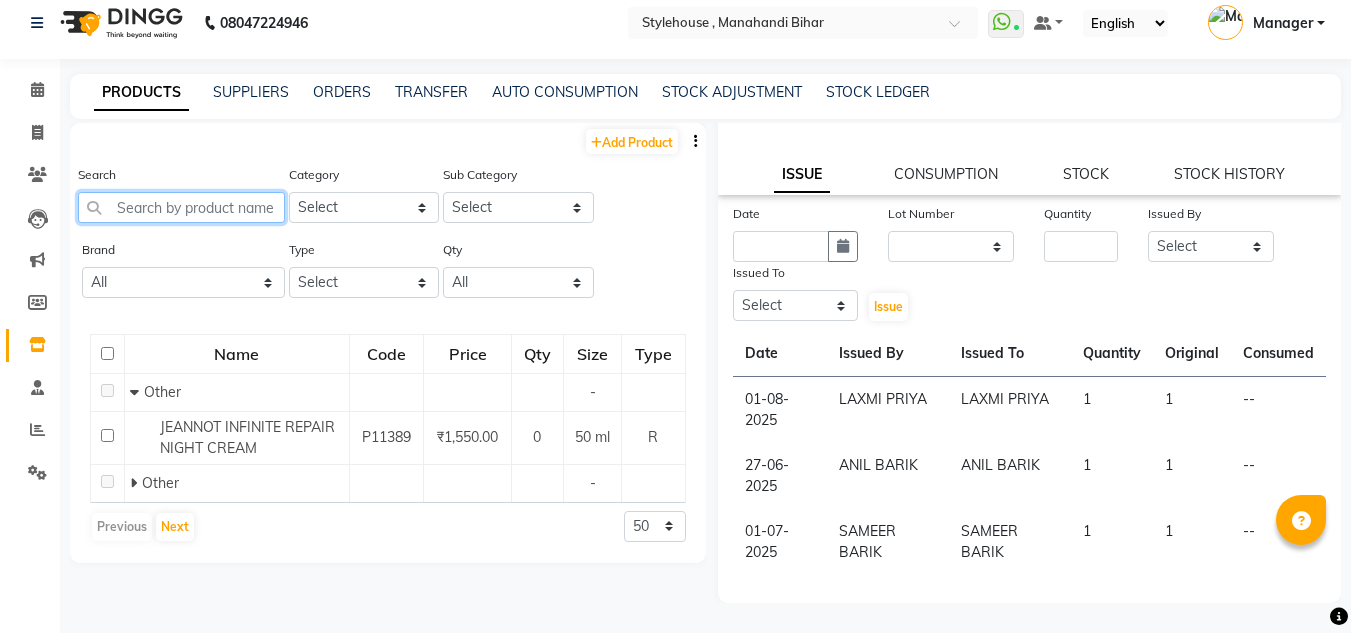 click 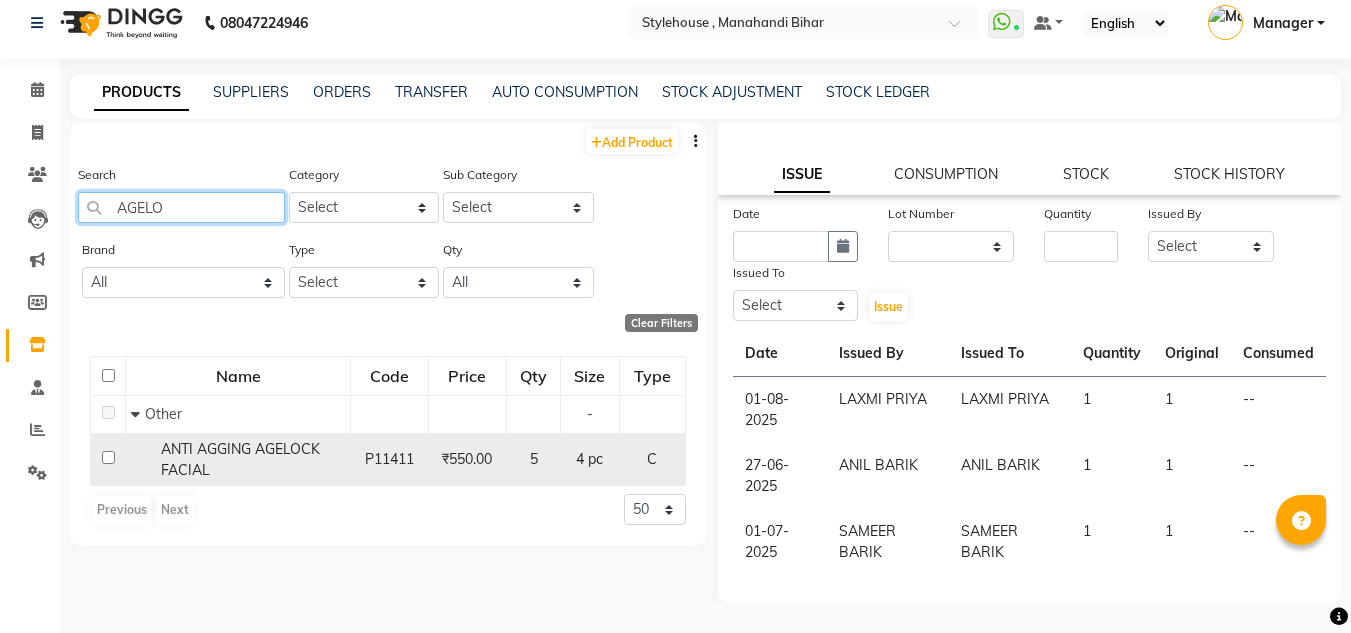 type on "AGELO" 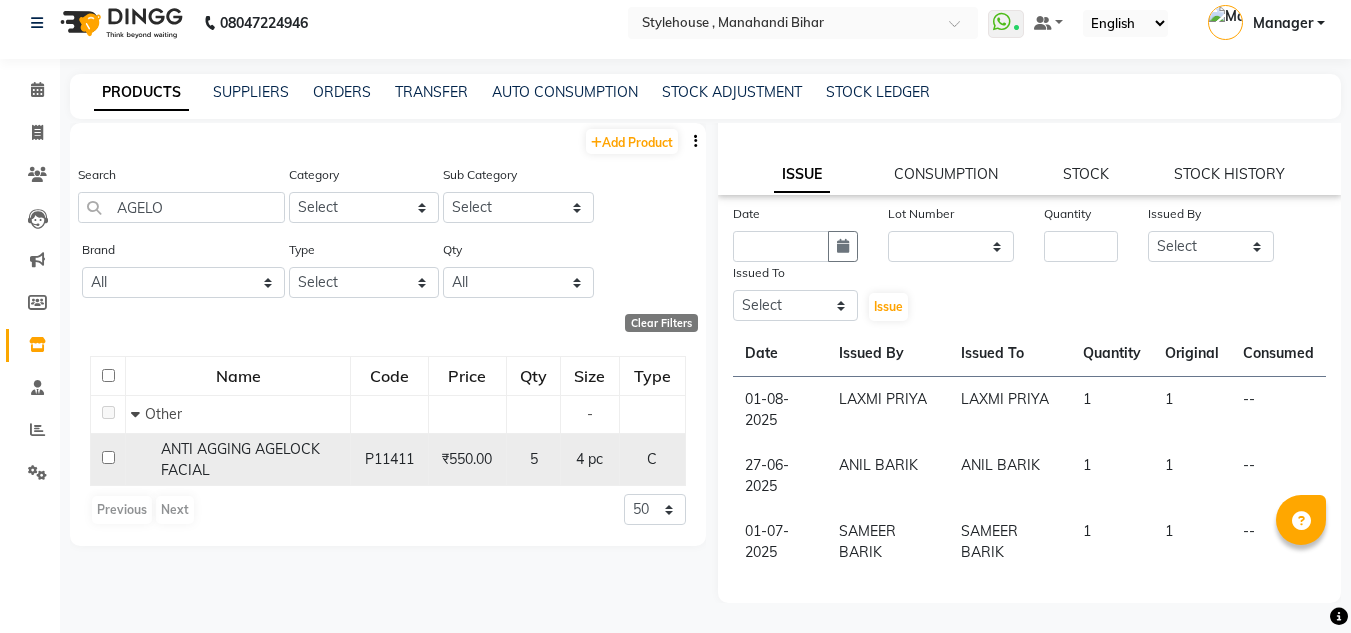 click 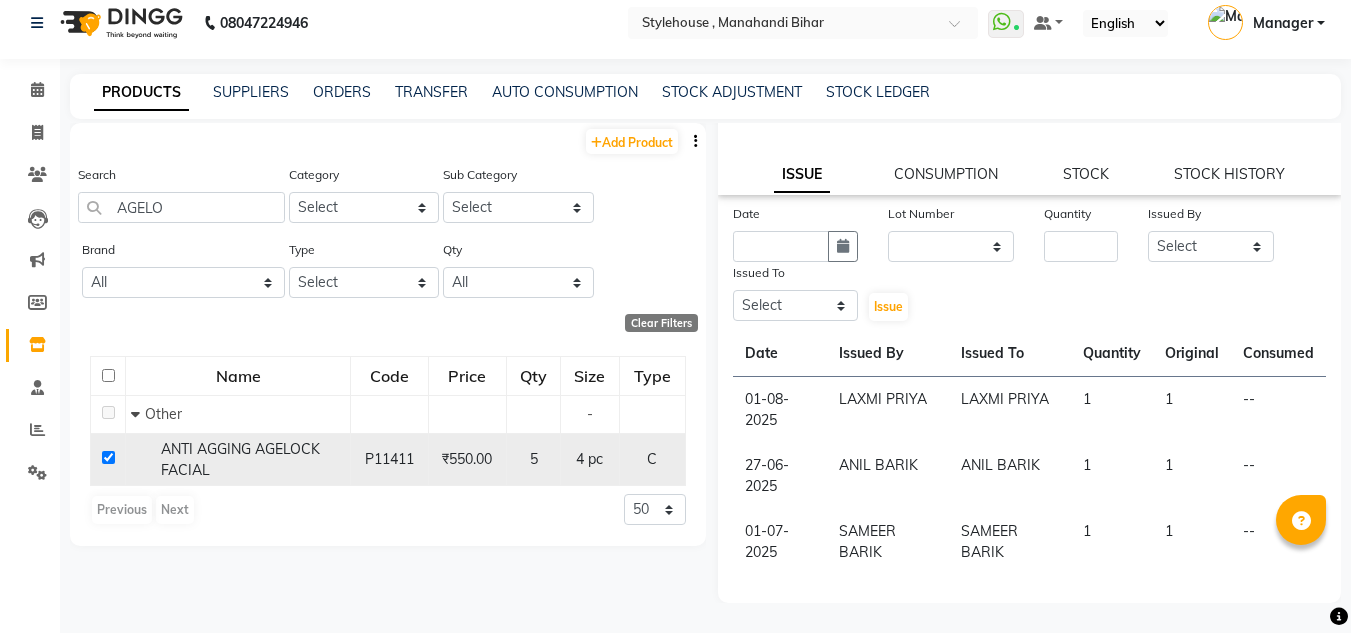 checkbox on "true" 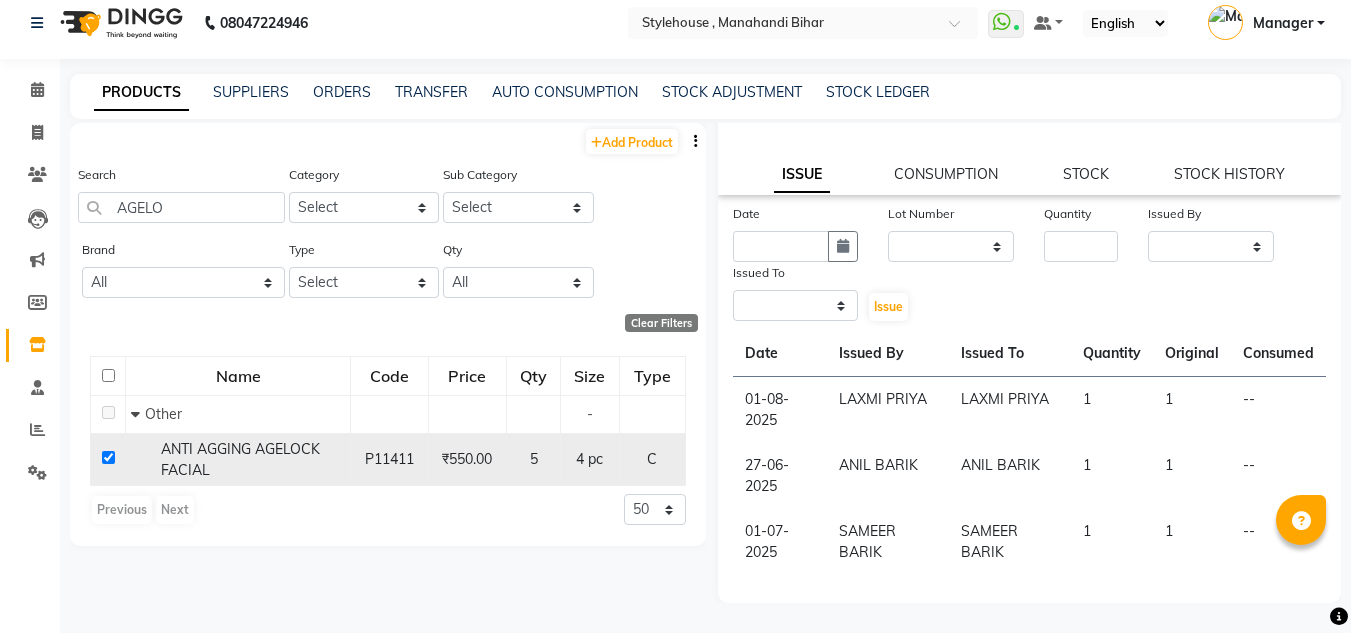 scroll, scrollTop: 0, scrollLeft: 0, axis: both 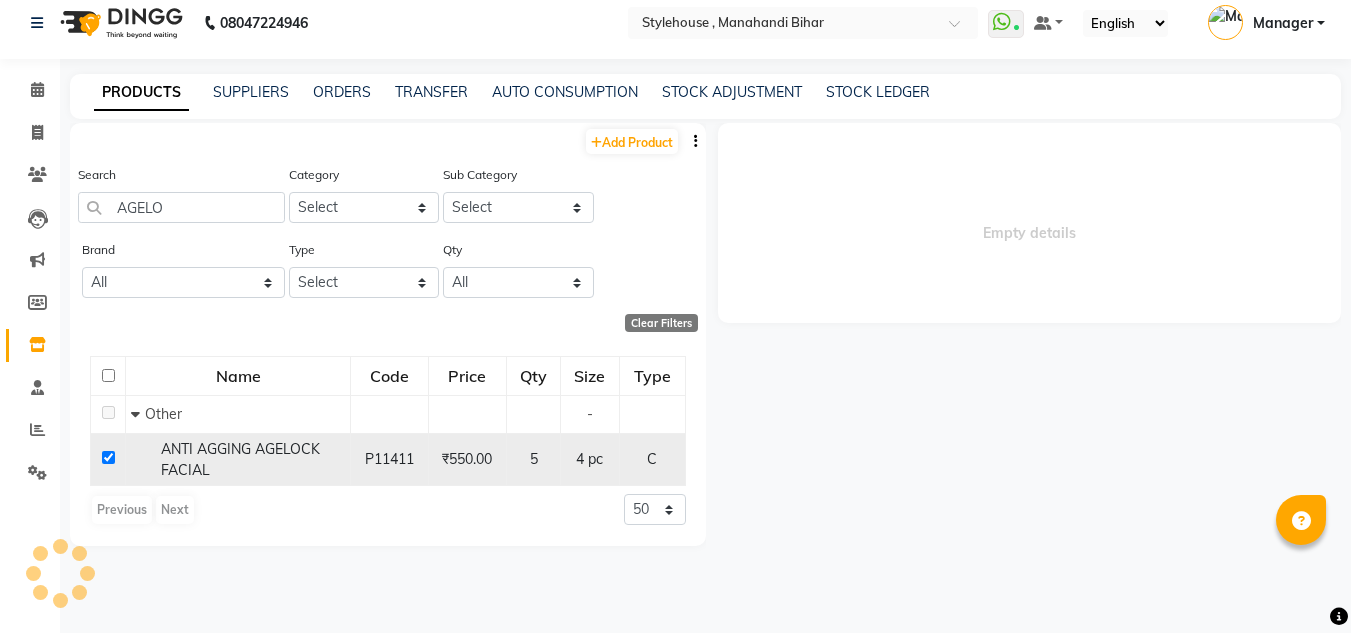 select 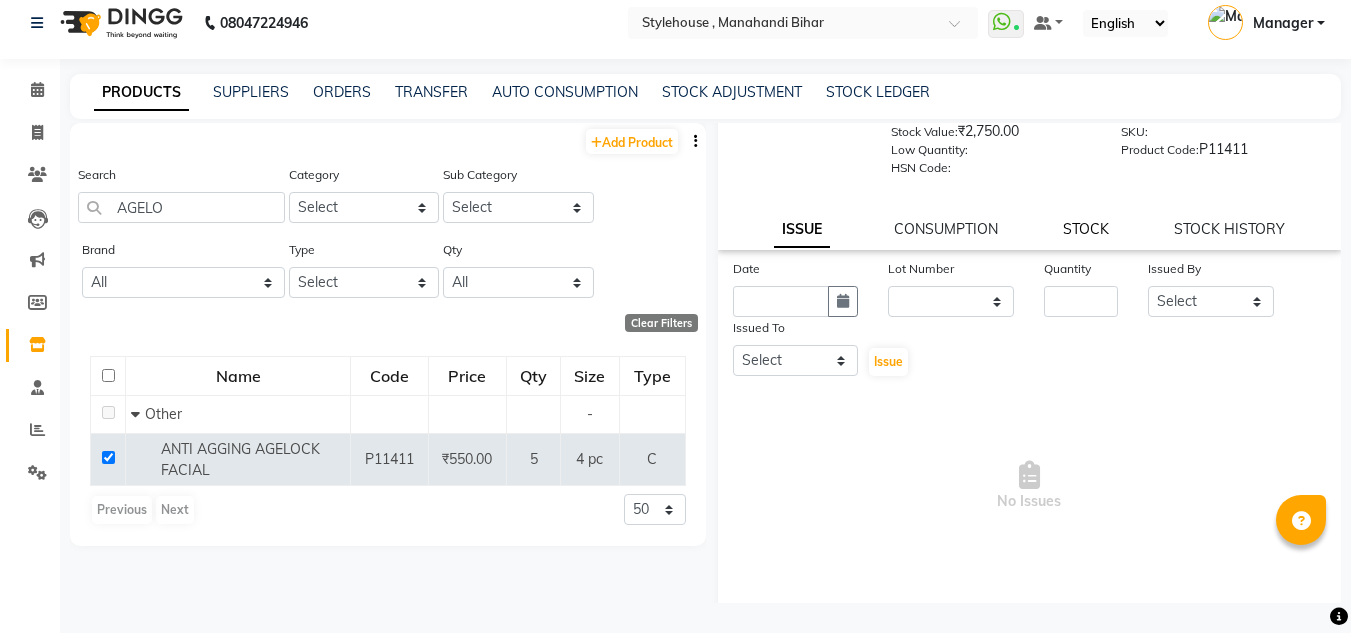 scroll, scrollTop: 0, scrollLeft: 0, axis: both 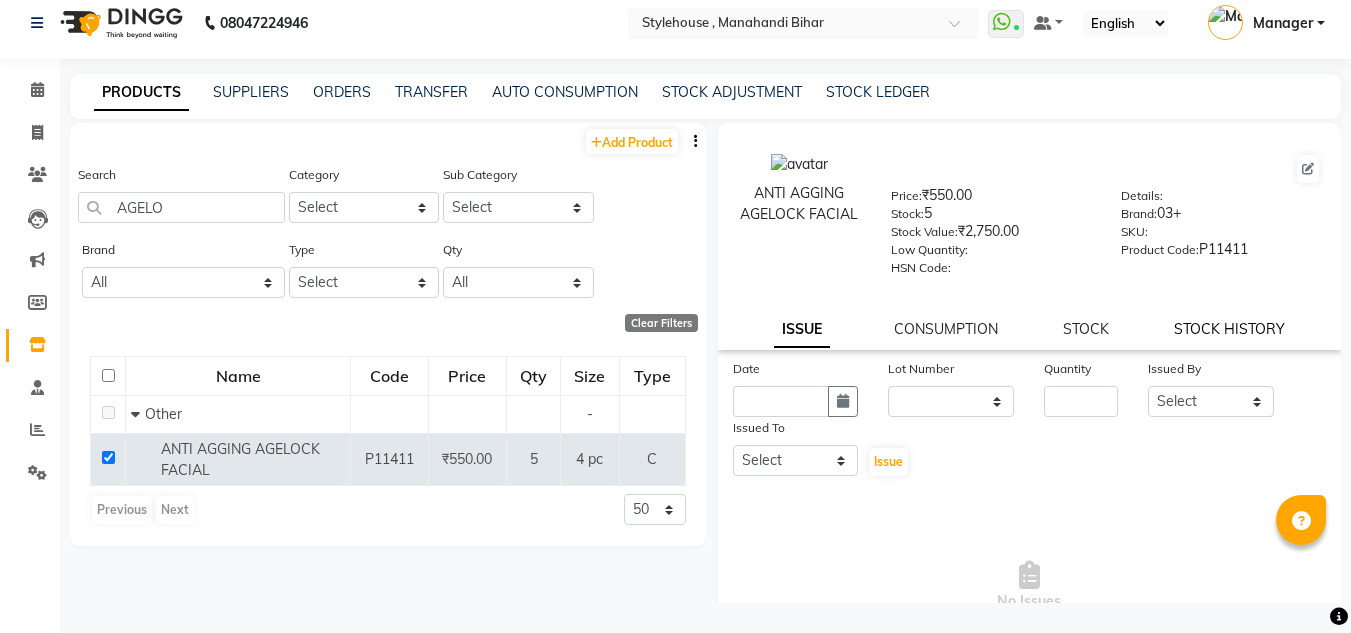 click on "STOCK HISTORY" 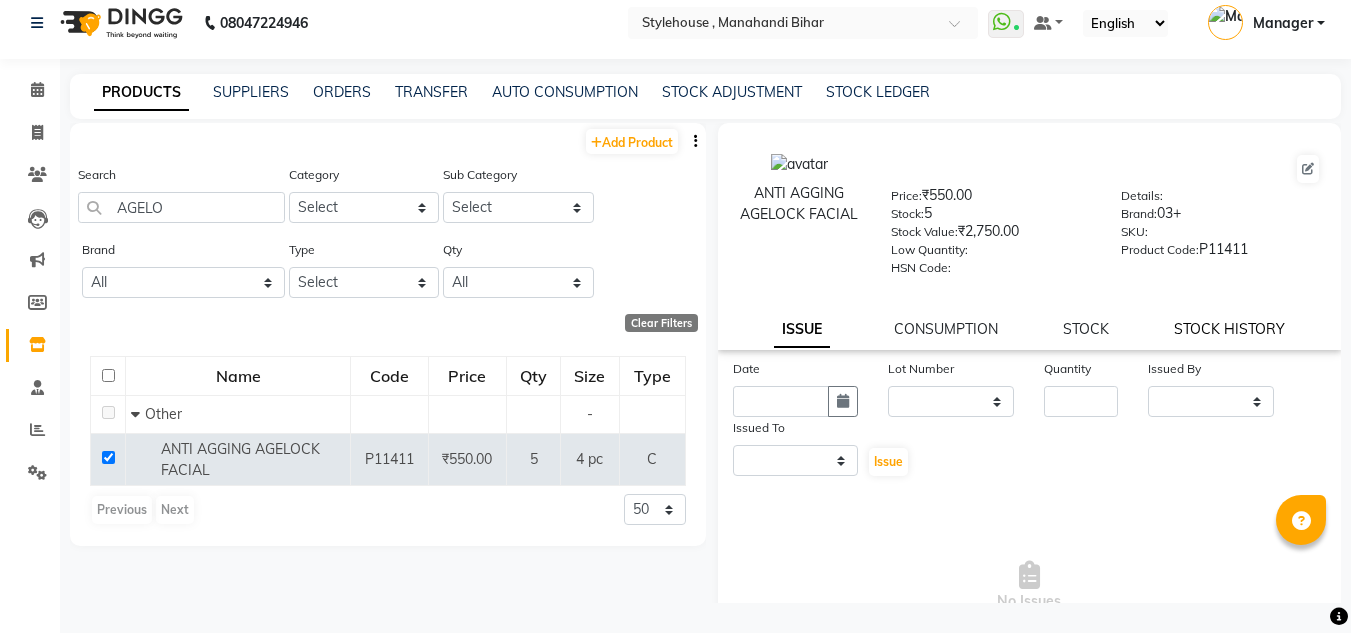 select on "all" 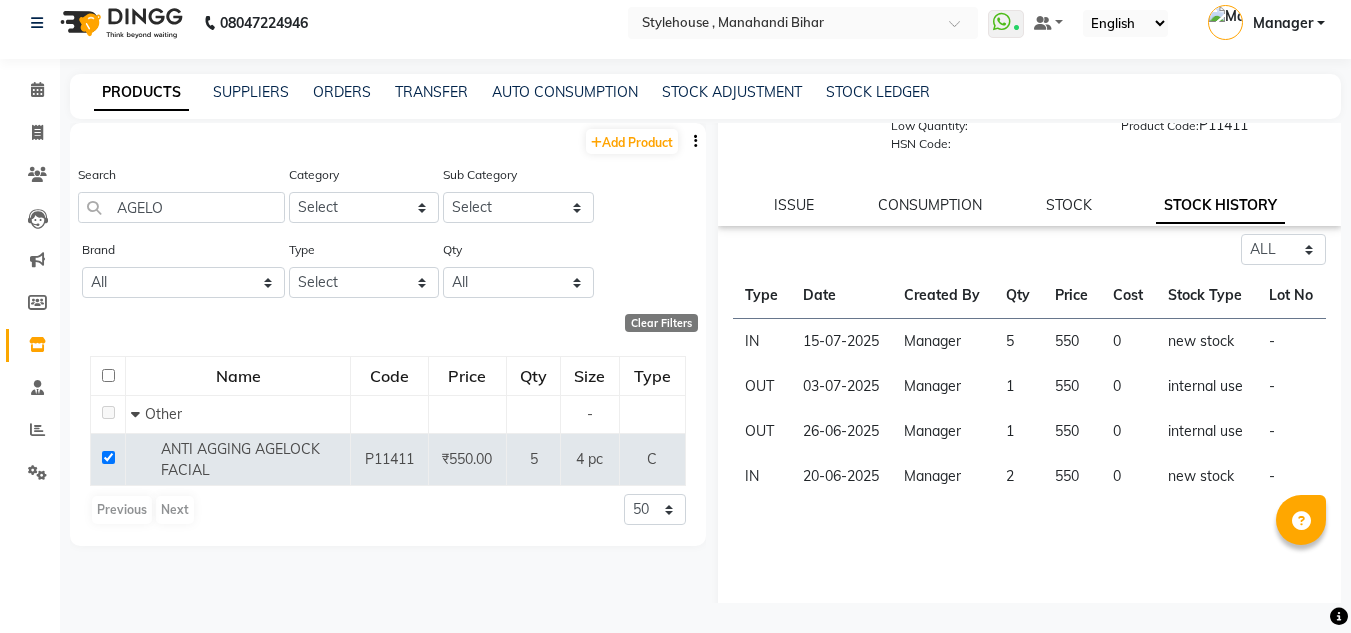 scroll, scrollTop: 155, scrollLeft: 0, axis: vertical 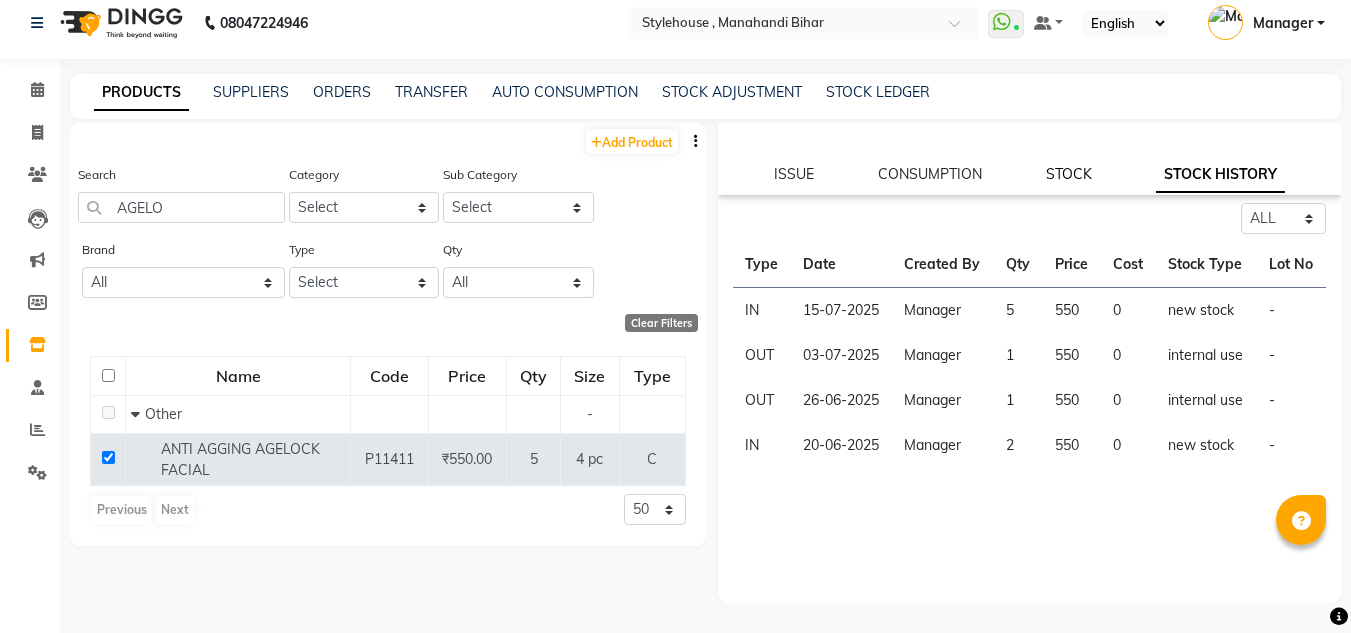 click on "STOCK" 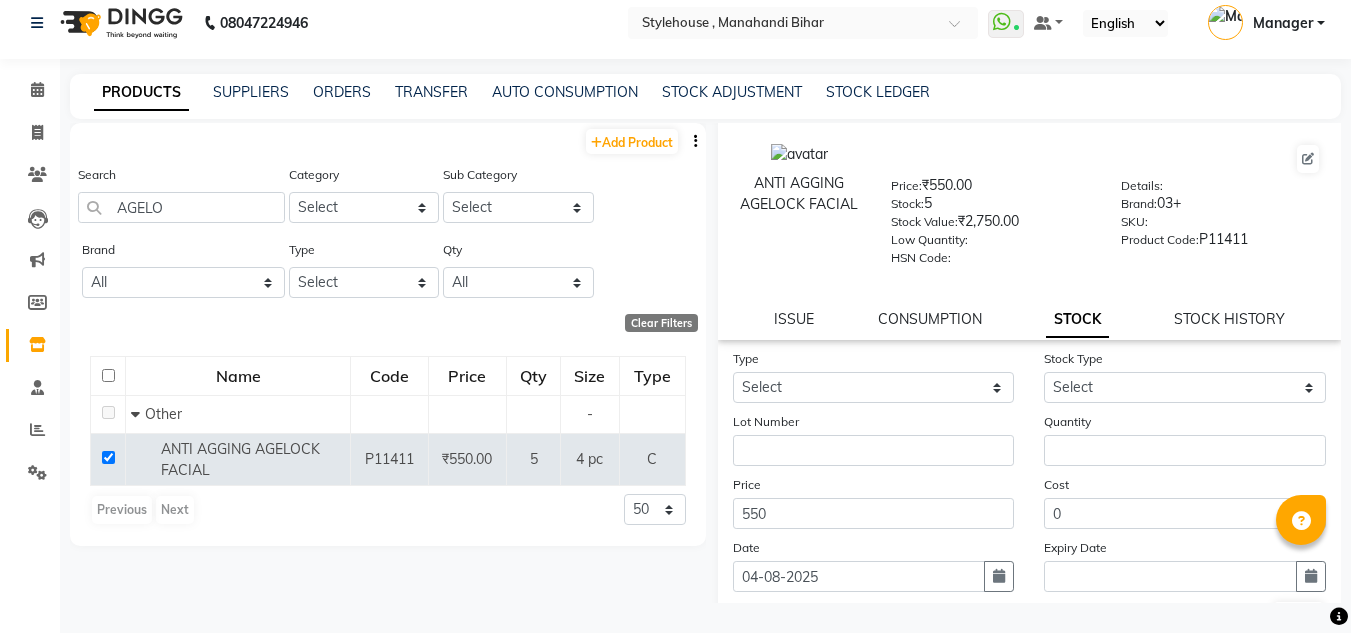 scroll, scrollTop: 0, scrollLeft: 0, axis: both 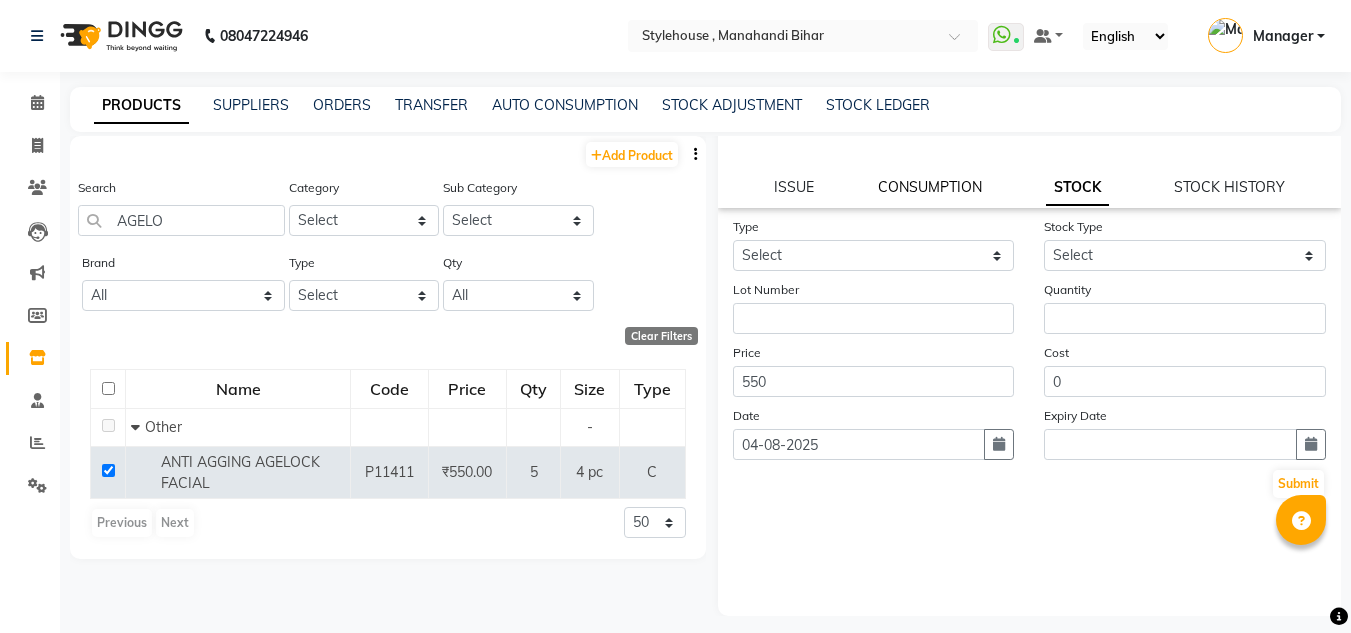 click on "CONSUMPTION" 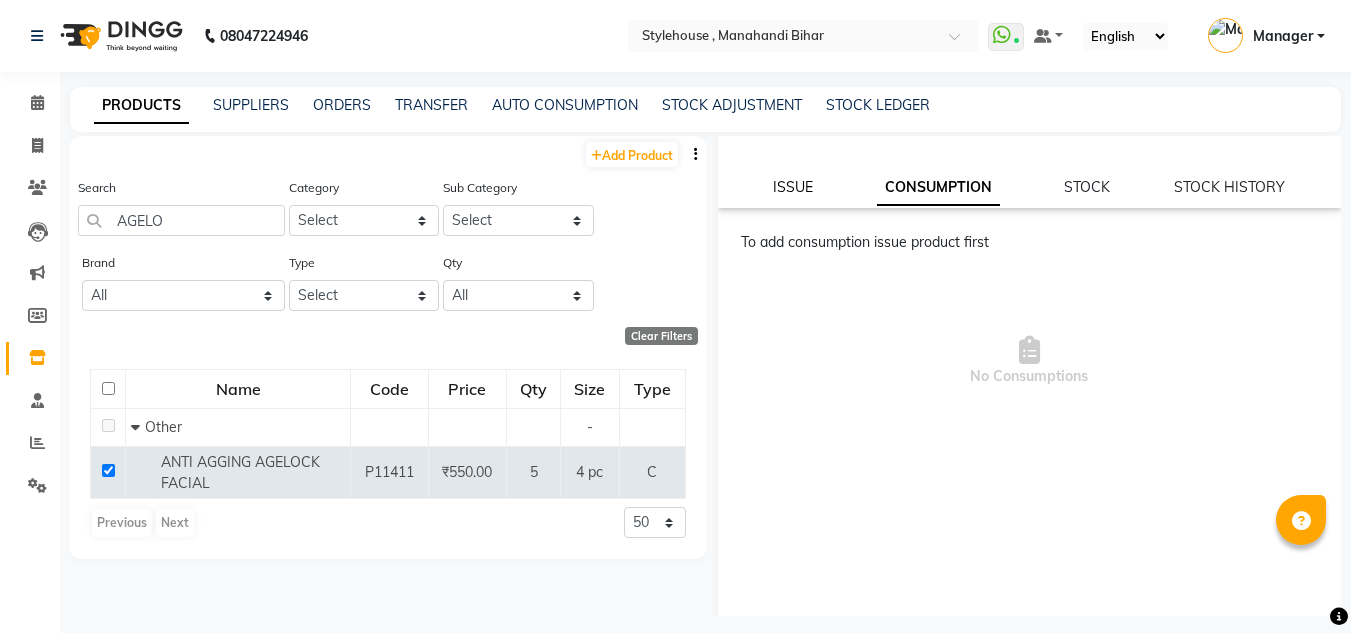 click on "ISSUE" 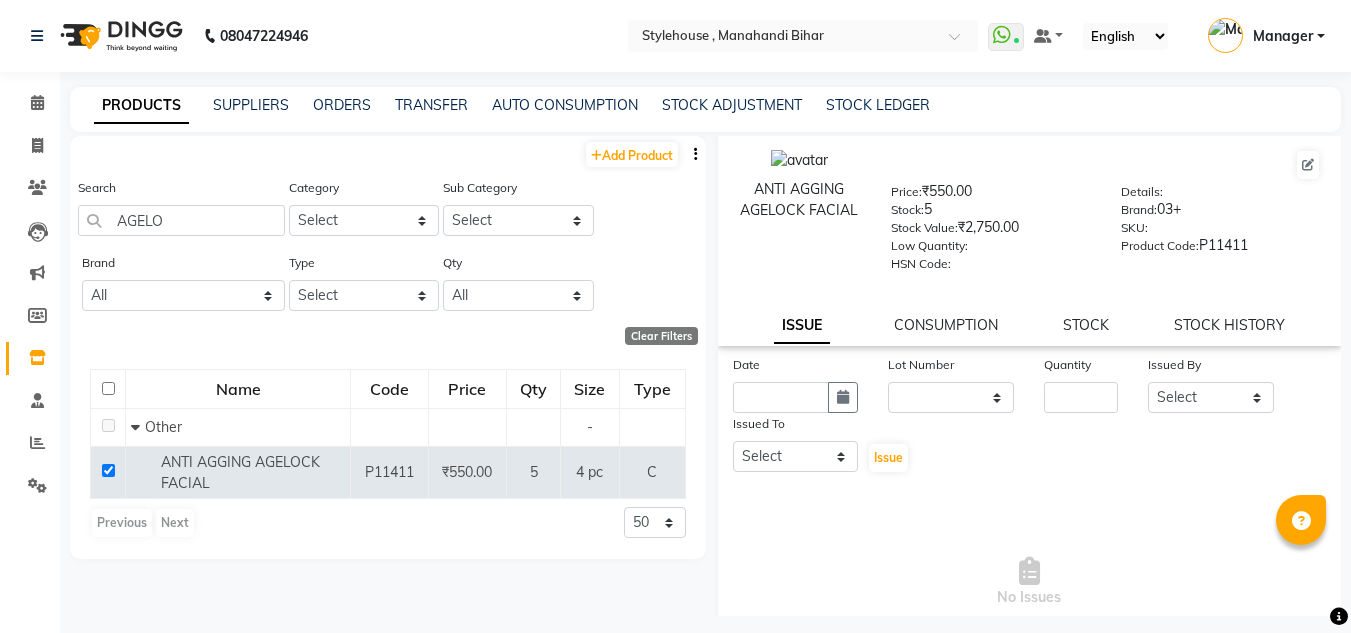 scroll, scrollTop: 0, scrollLeft: 0, axis: both 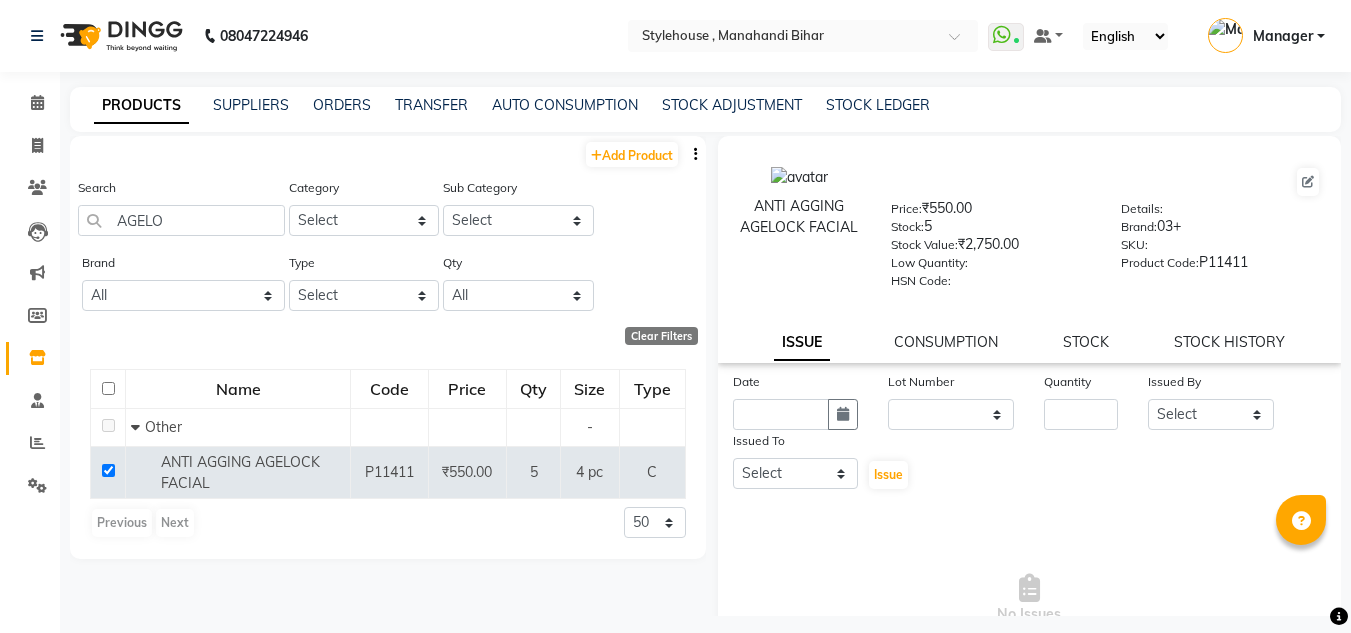 click on "ANTI AGGING AGELOCK FACIAL" 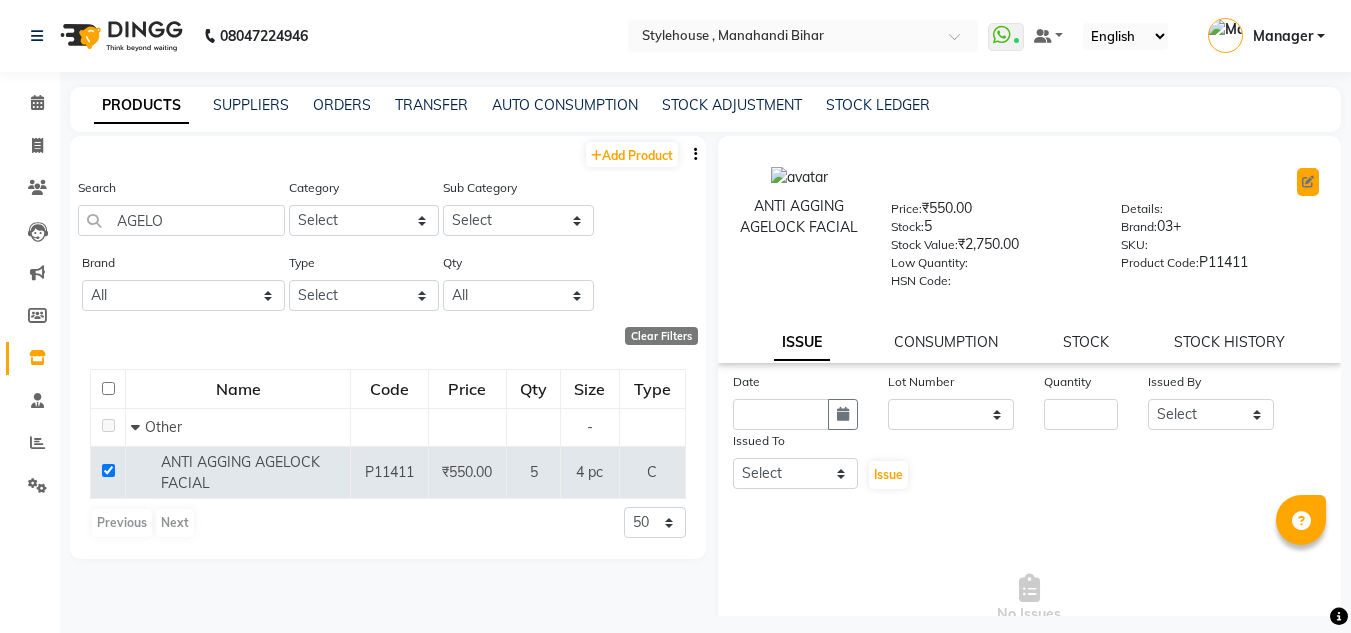 click 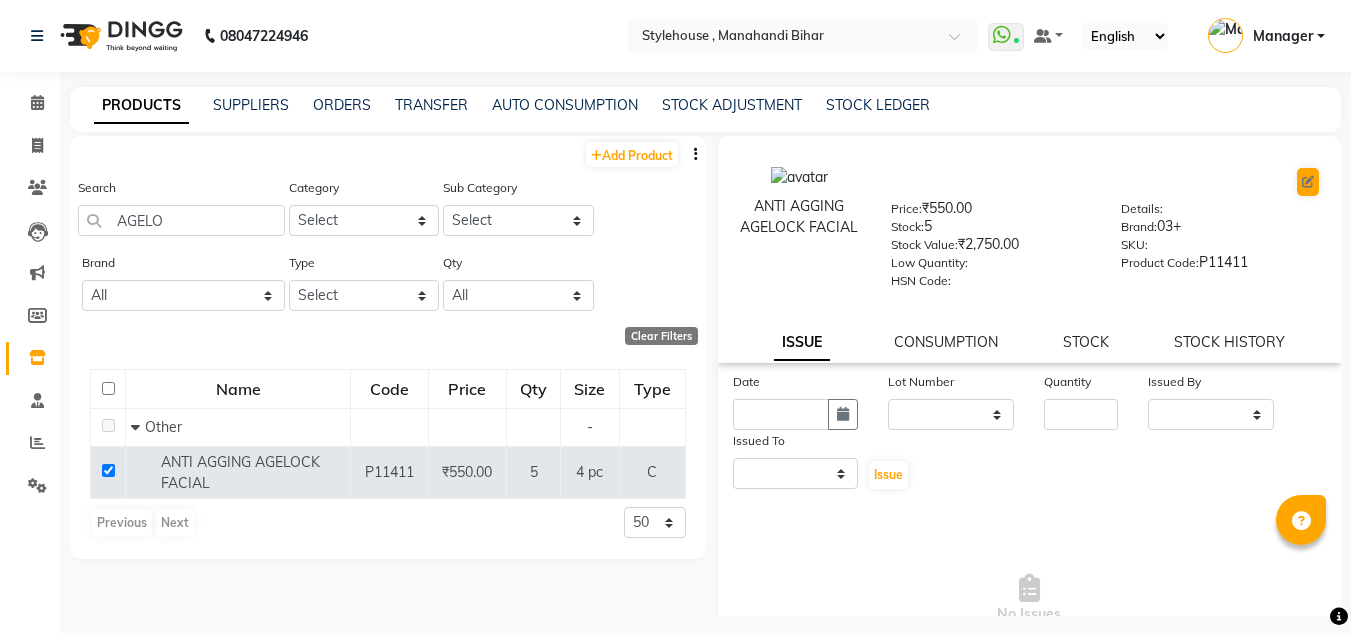 select on "true" 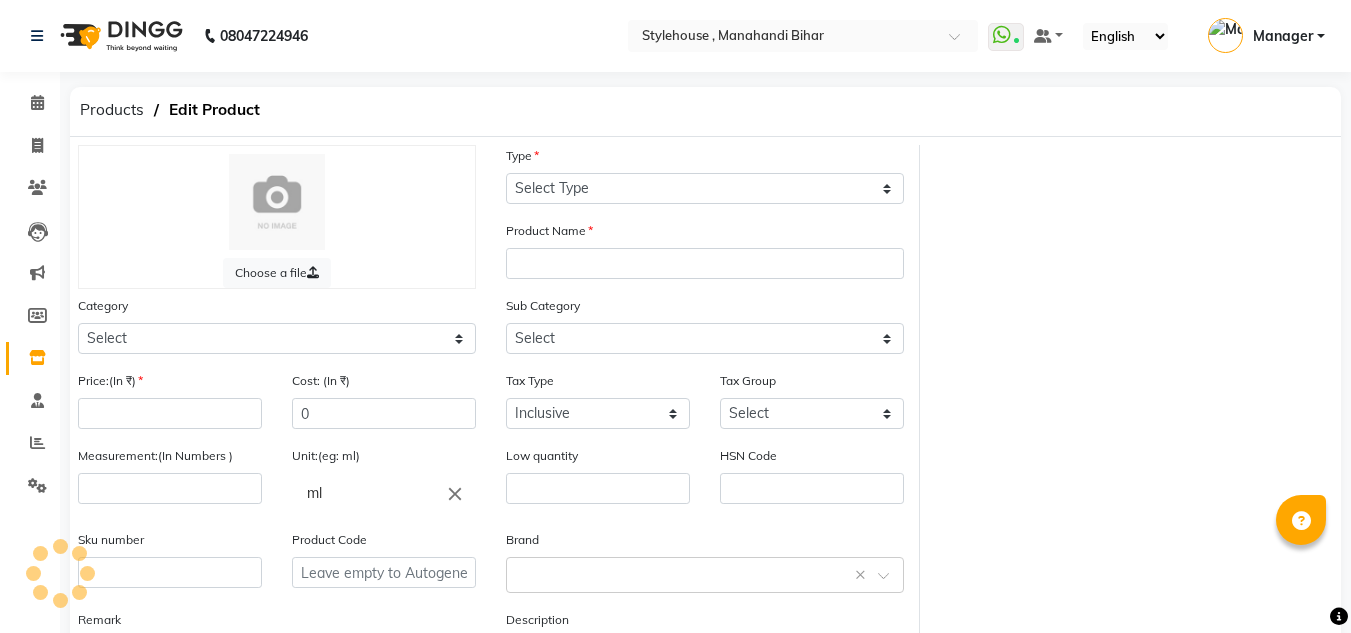 select on "C" 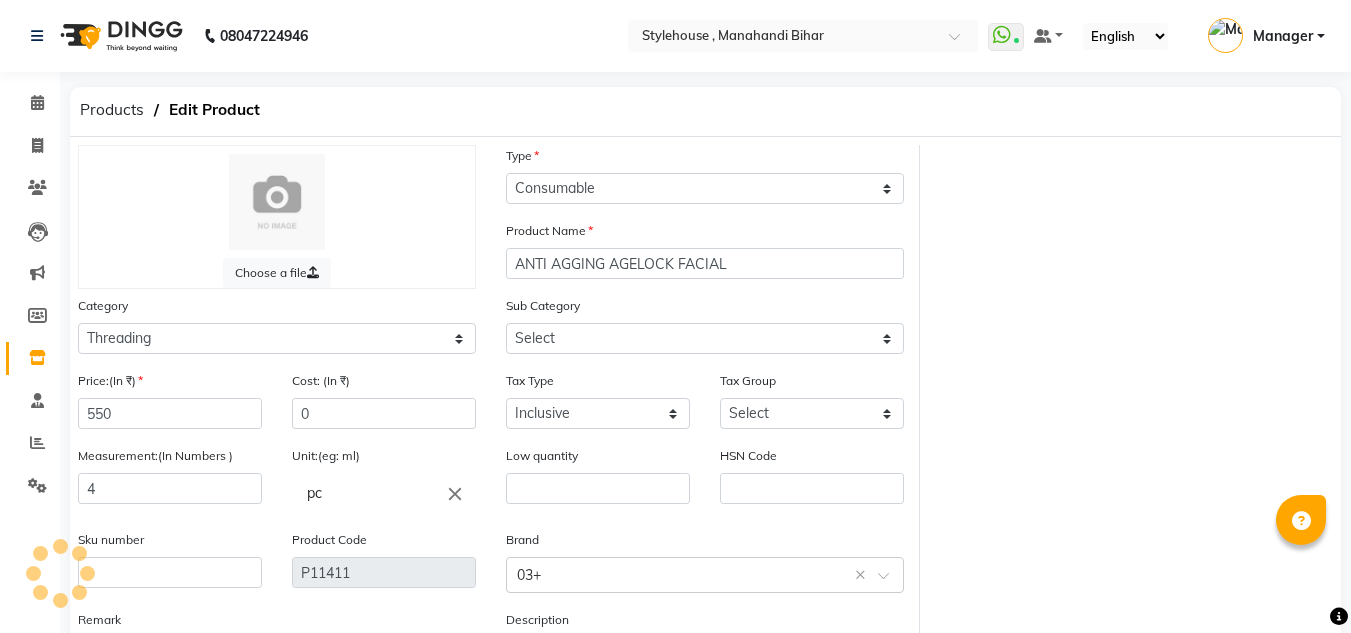 select on "511301904" 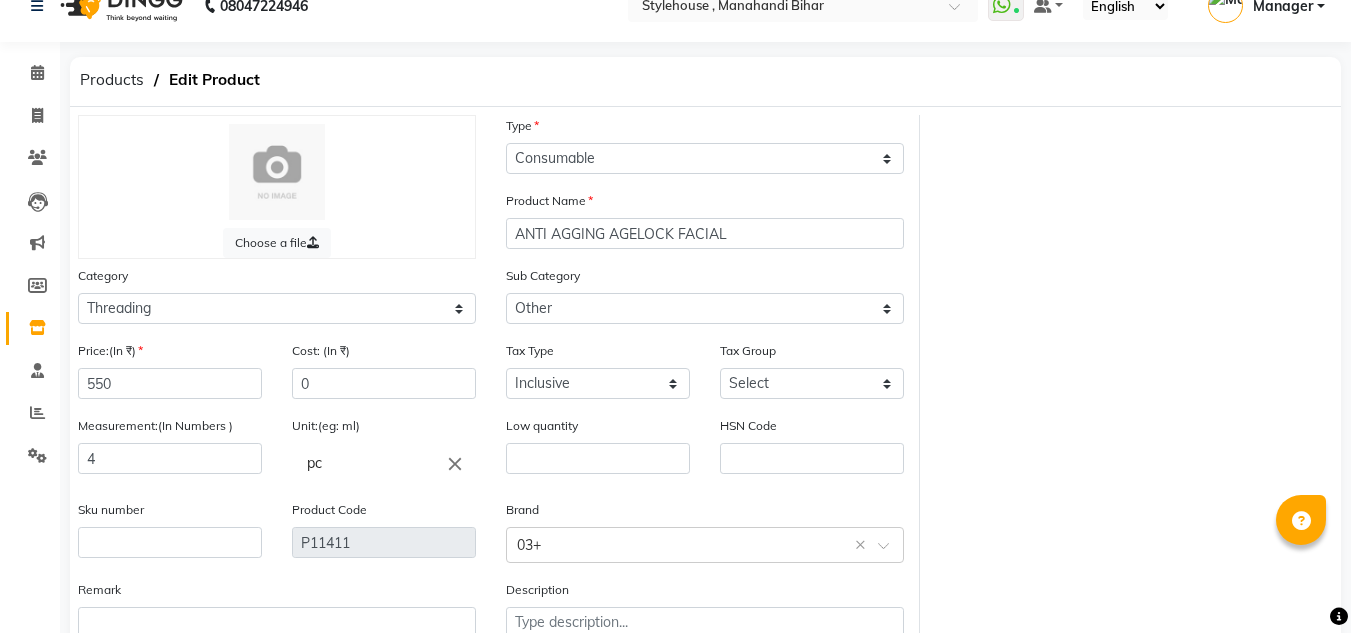 scroll, scrollTop: 0, scrollLeft: 0, axis: both 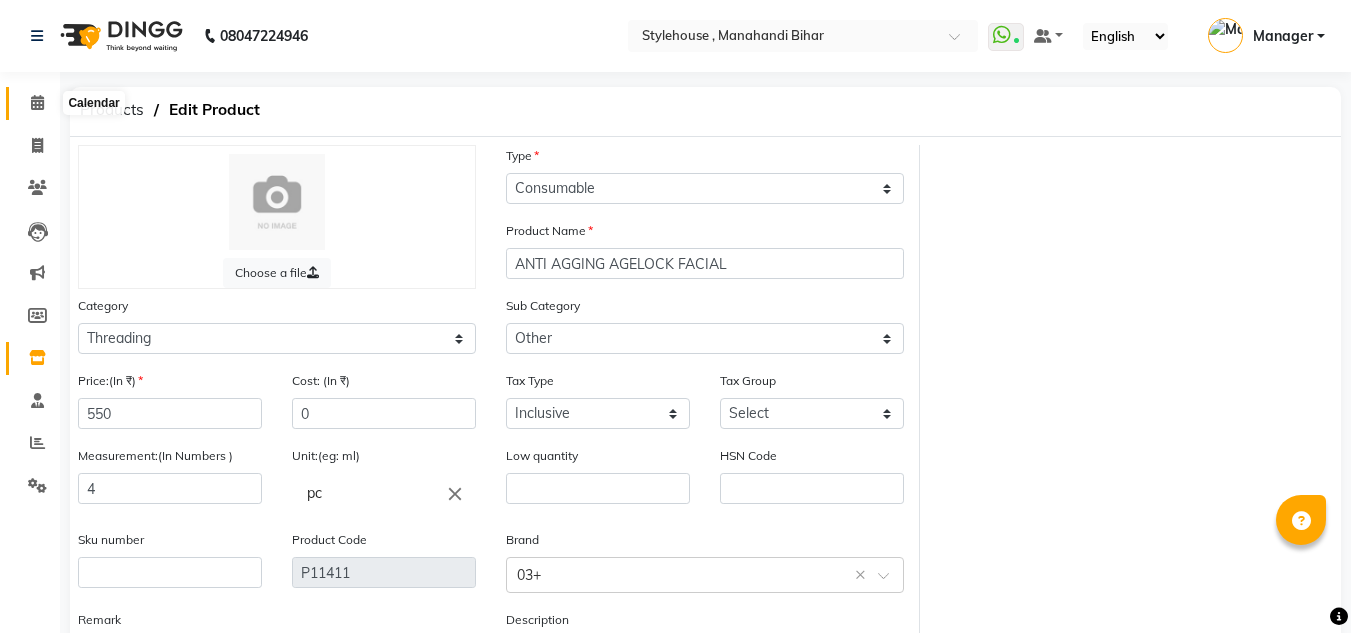 click 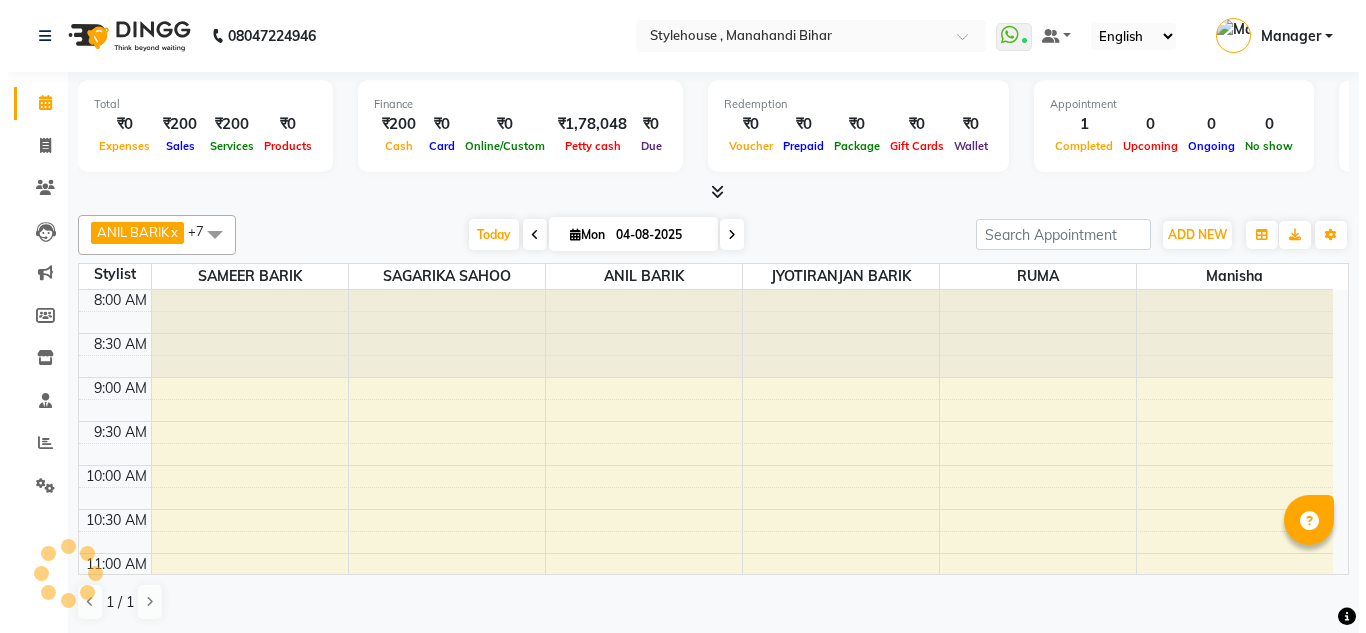 scroll, scrollTop: 0, scrollLeft: 0, axis: both 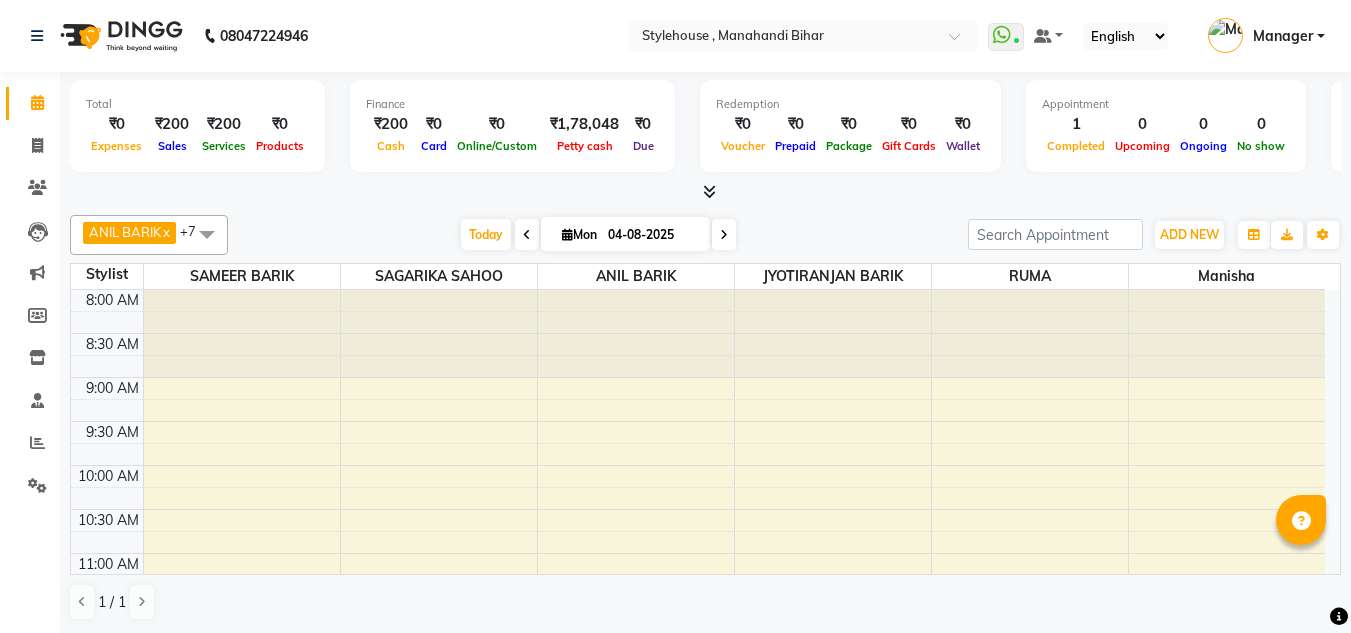 drag, startPoint x: 1314, startPoint y: 37, endPoint x: 1324, endPoint y: 33, distance: 10.770329 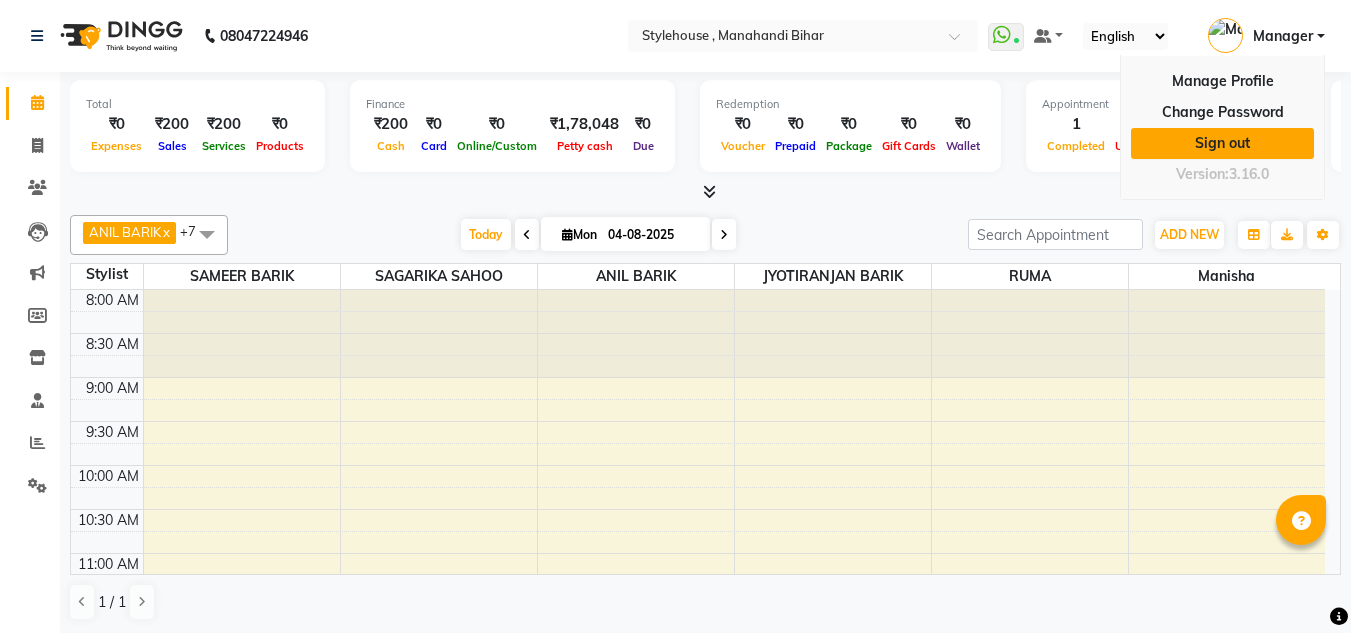click on "Sign out" at bounding box center [1222, 143] 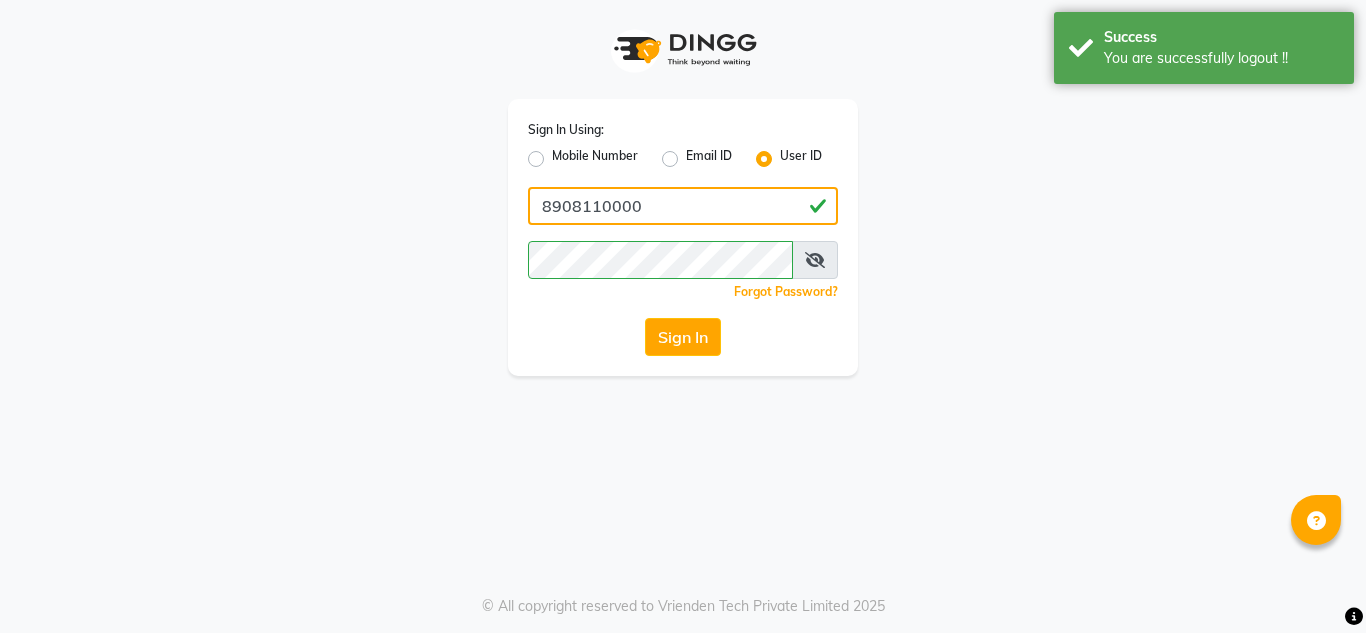 click on "8908110000" 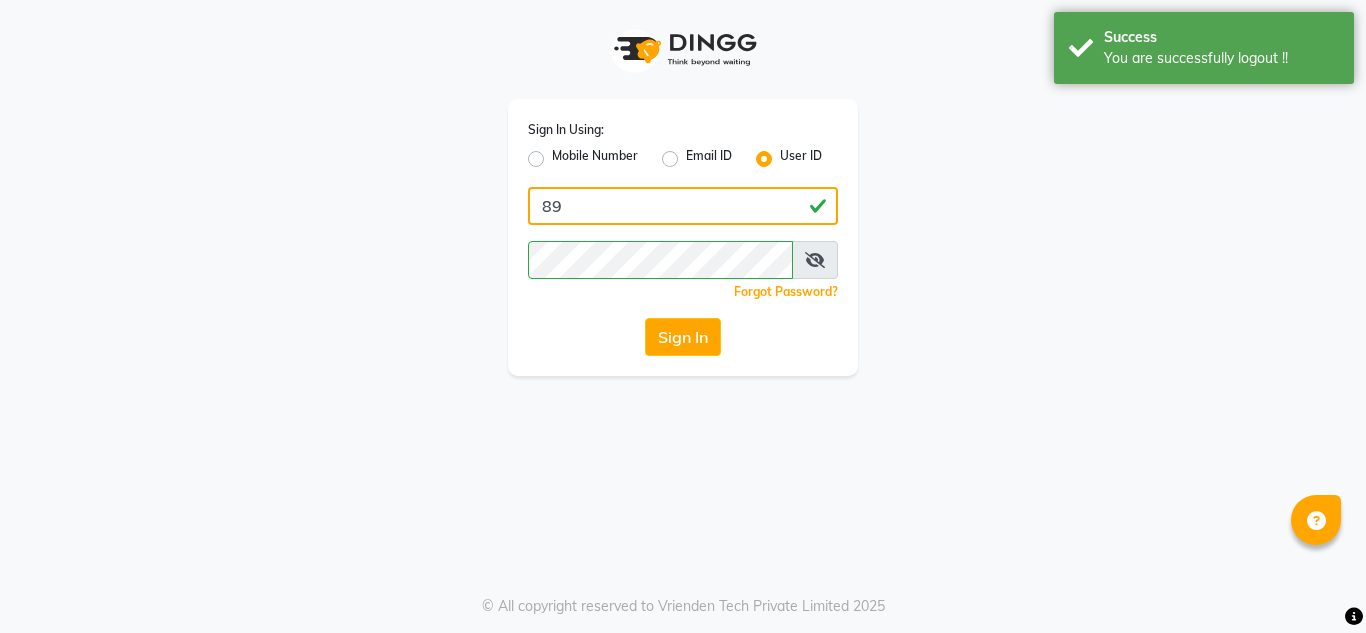 type on "8" 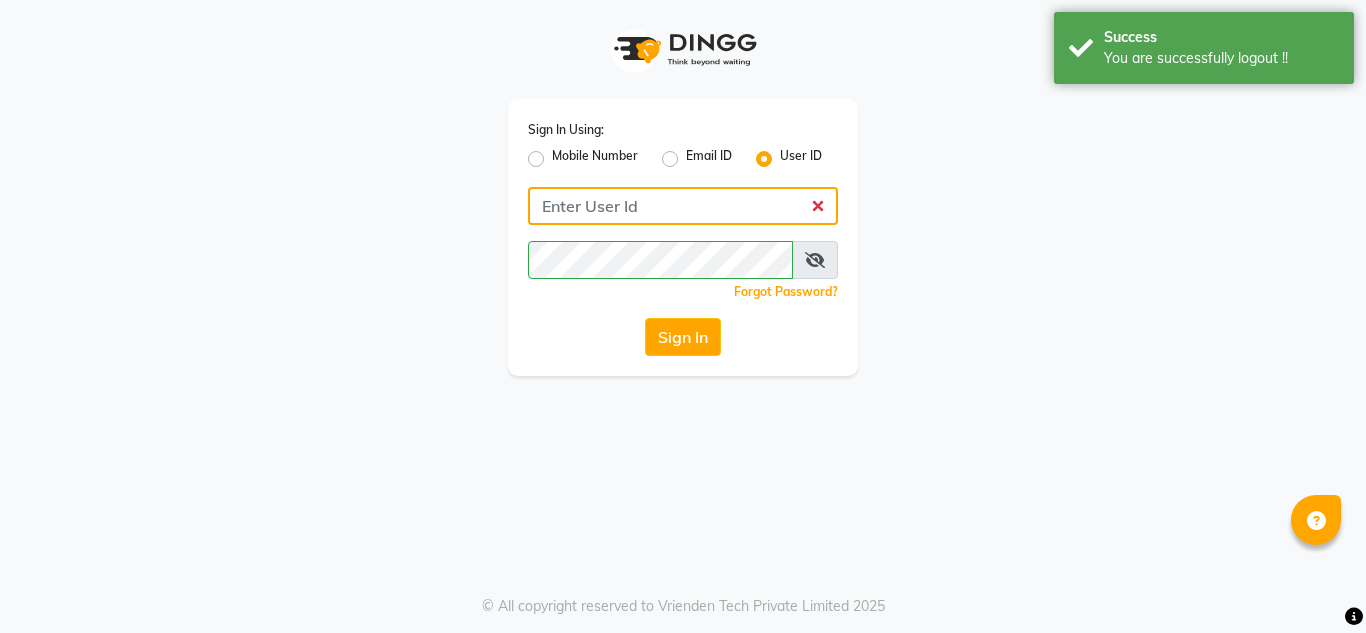 type 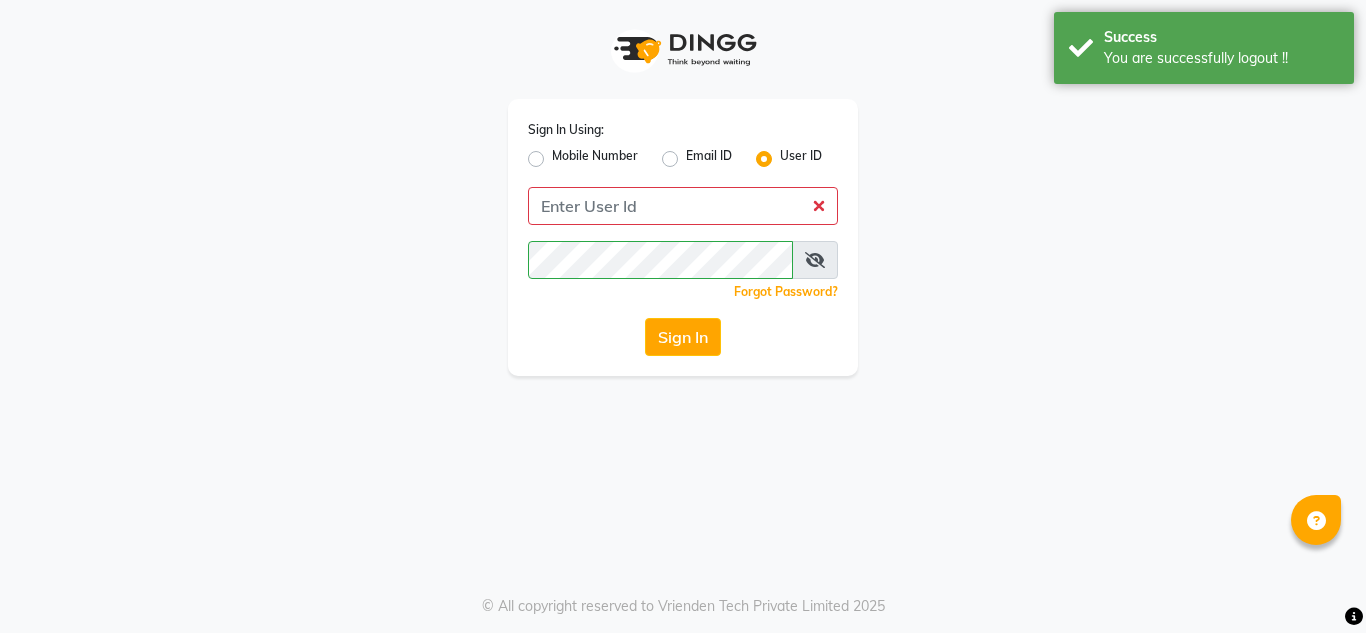click on "Mobile Number" 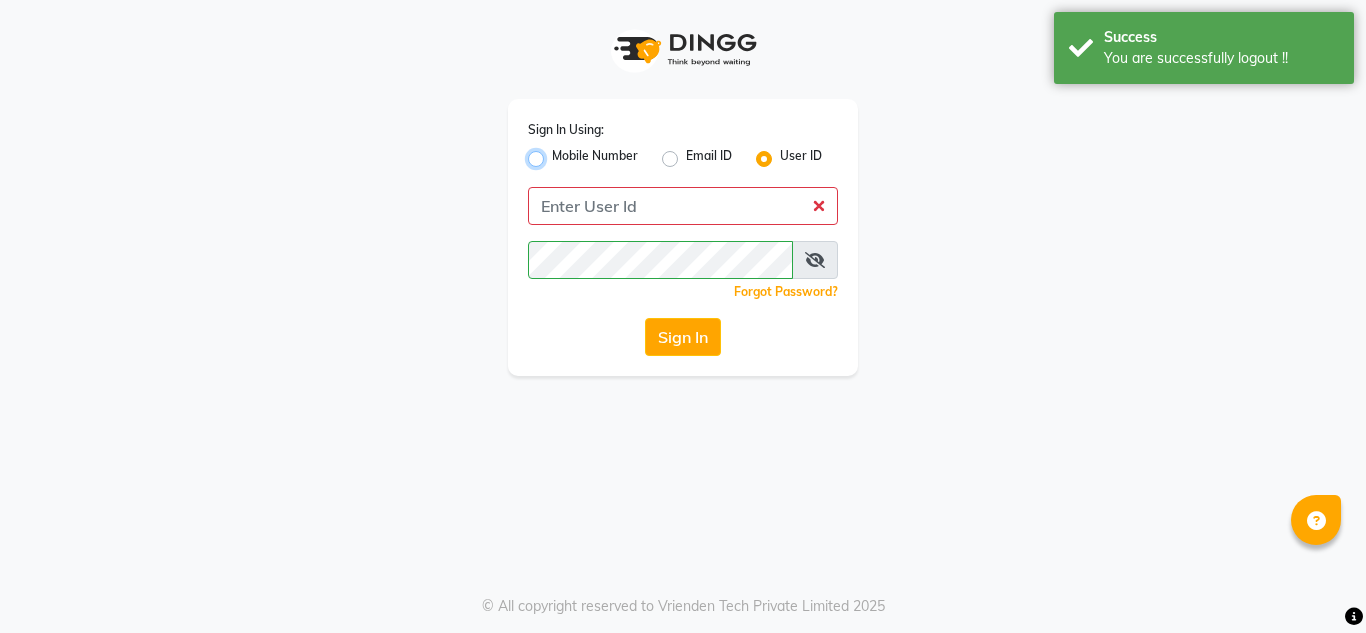 click on "Mobile Number" at bounding box center [558, 153] 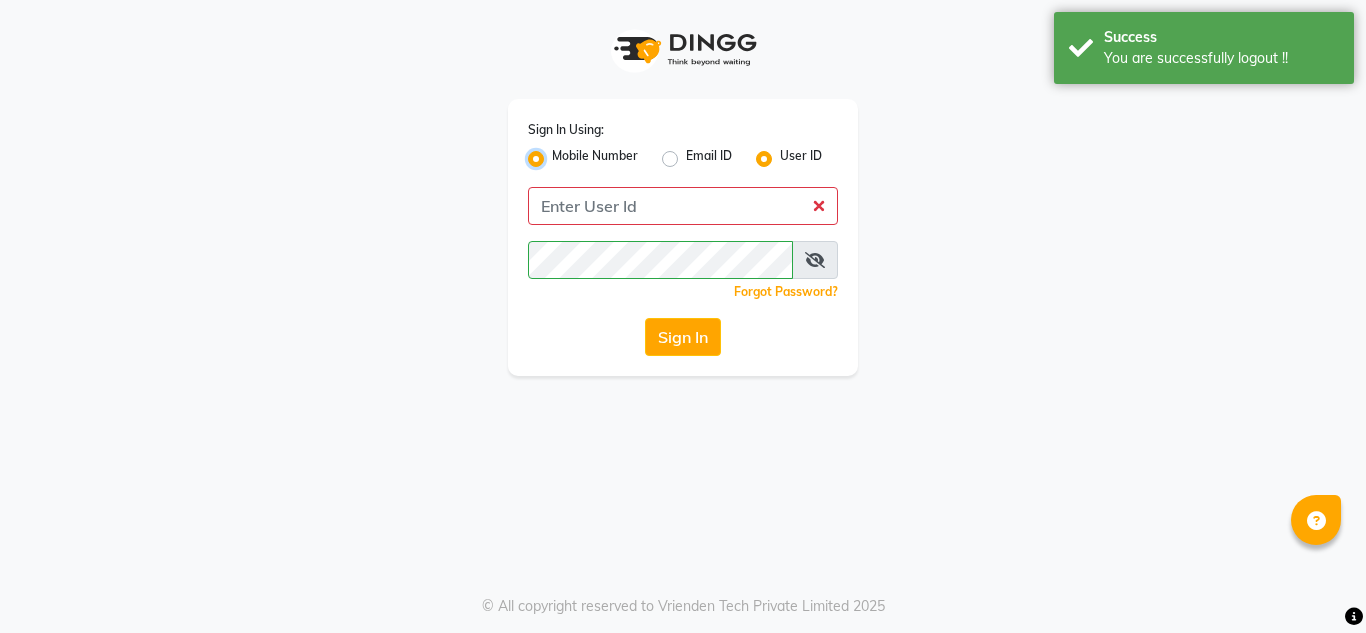 radio on "false" 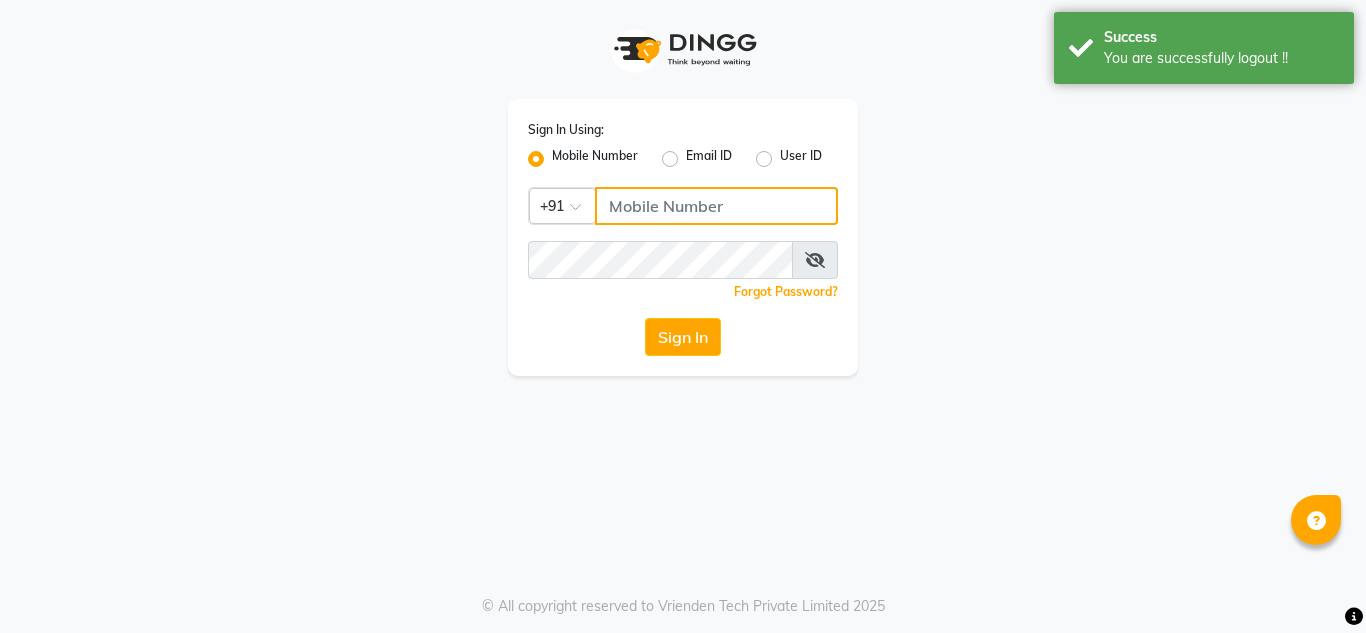 click 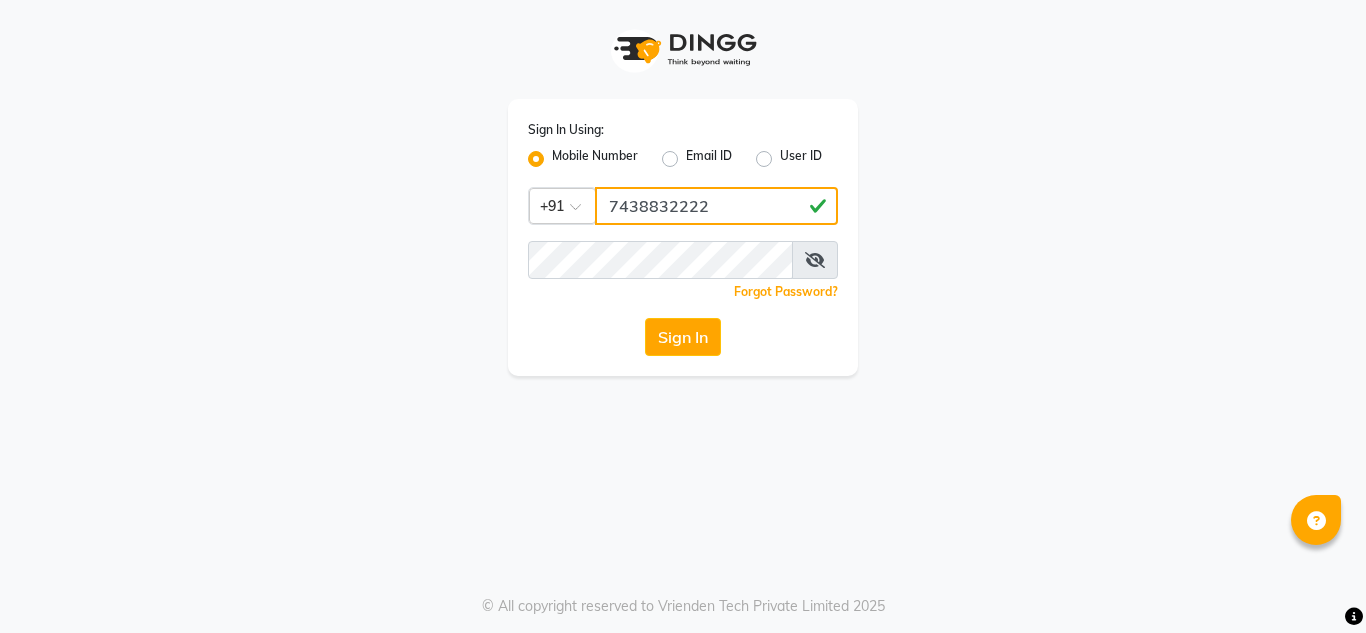 type on "7438832222" 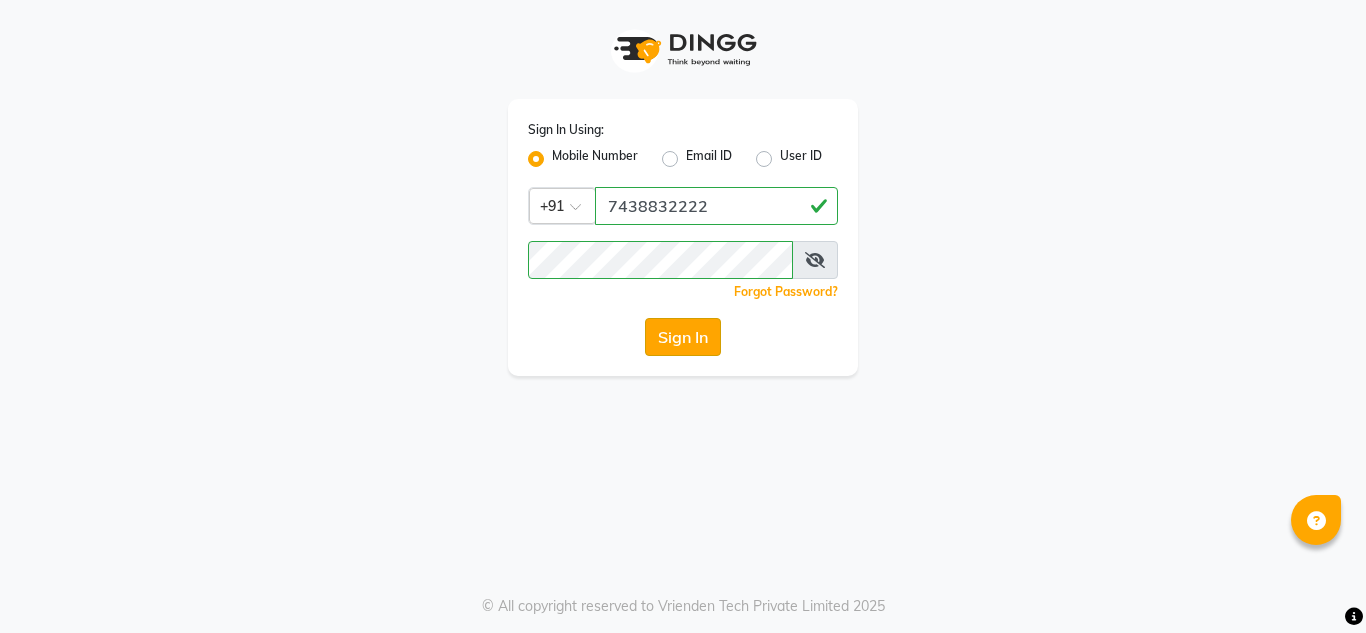 click on "Sign In" 